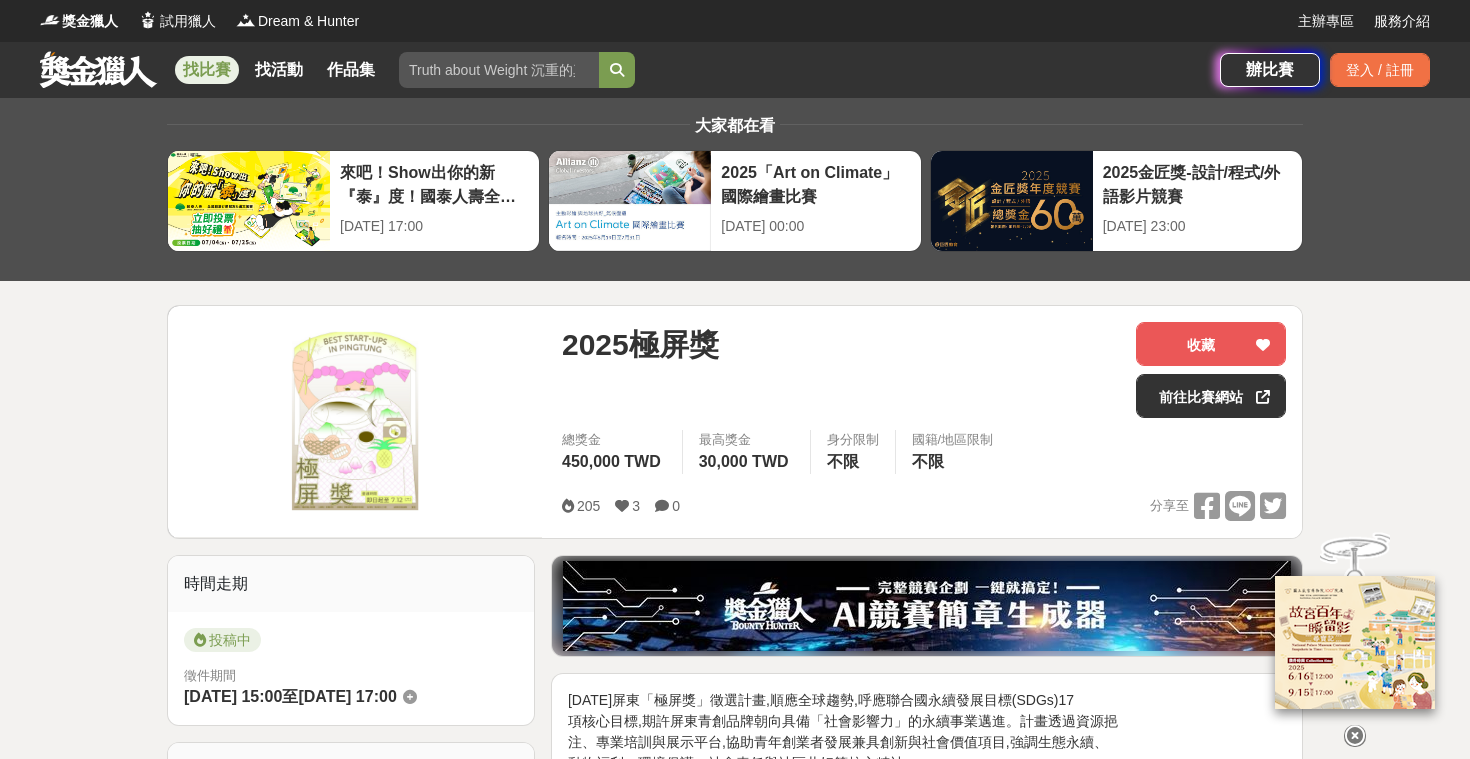 scroll, scrollTop: 0, scrollLeft: 0, axis: both 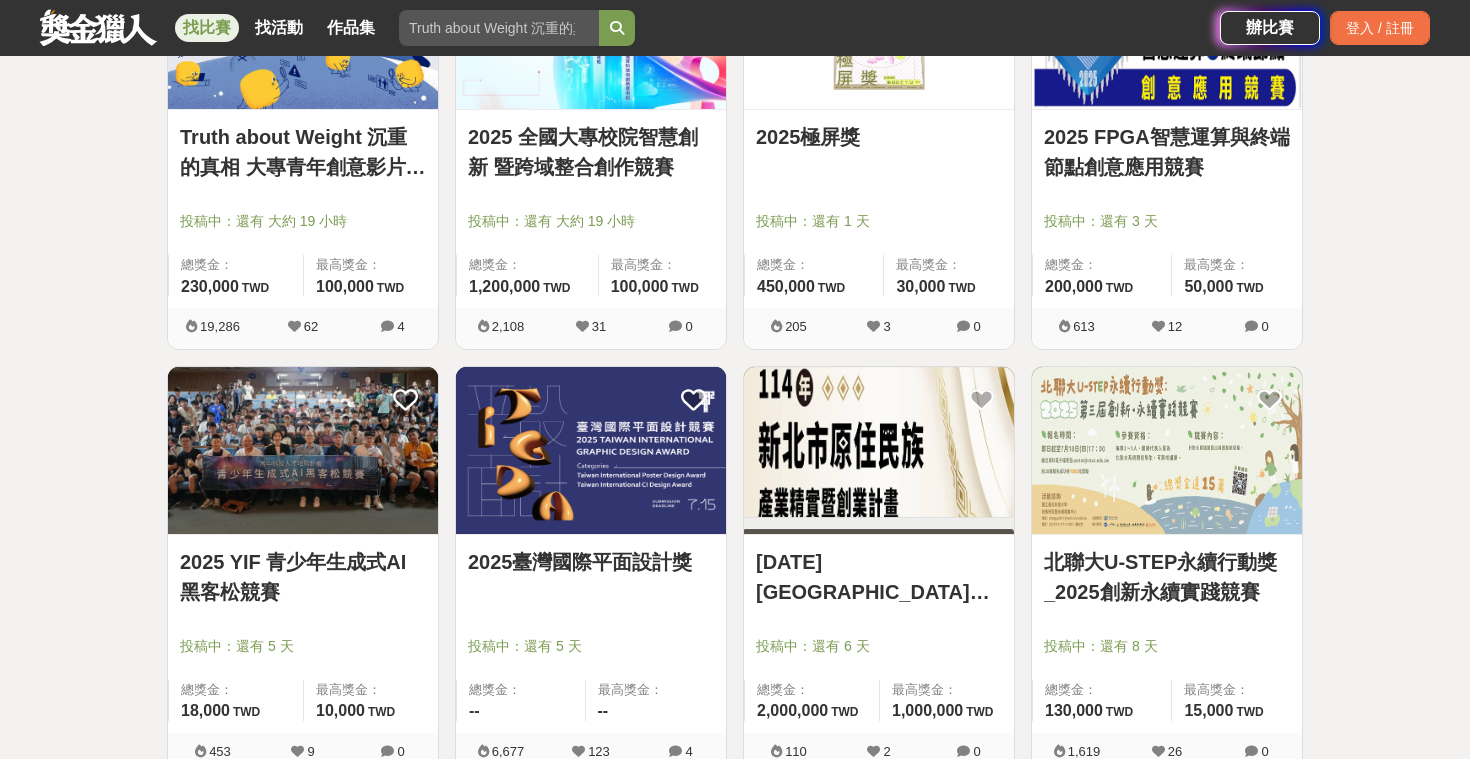 click on "2025 FPGA智慧運算與終端節點創意應用競賽 投稿中：還有 3 天 總獎金： 200,000 200,000 TWD 最高獎金： 50,000 TWD" at bounding box center [1167, 209] 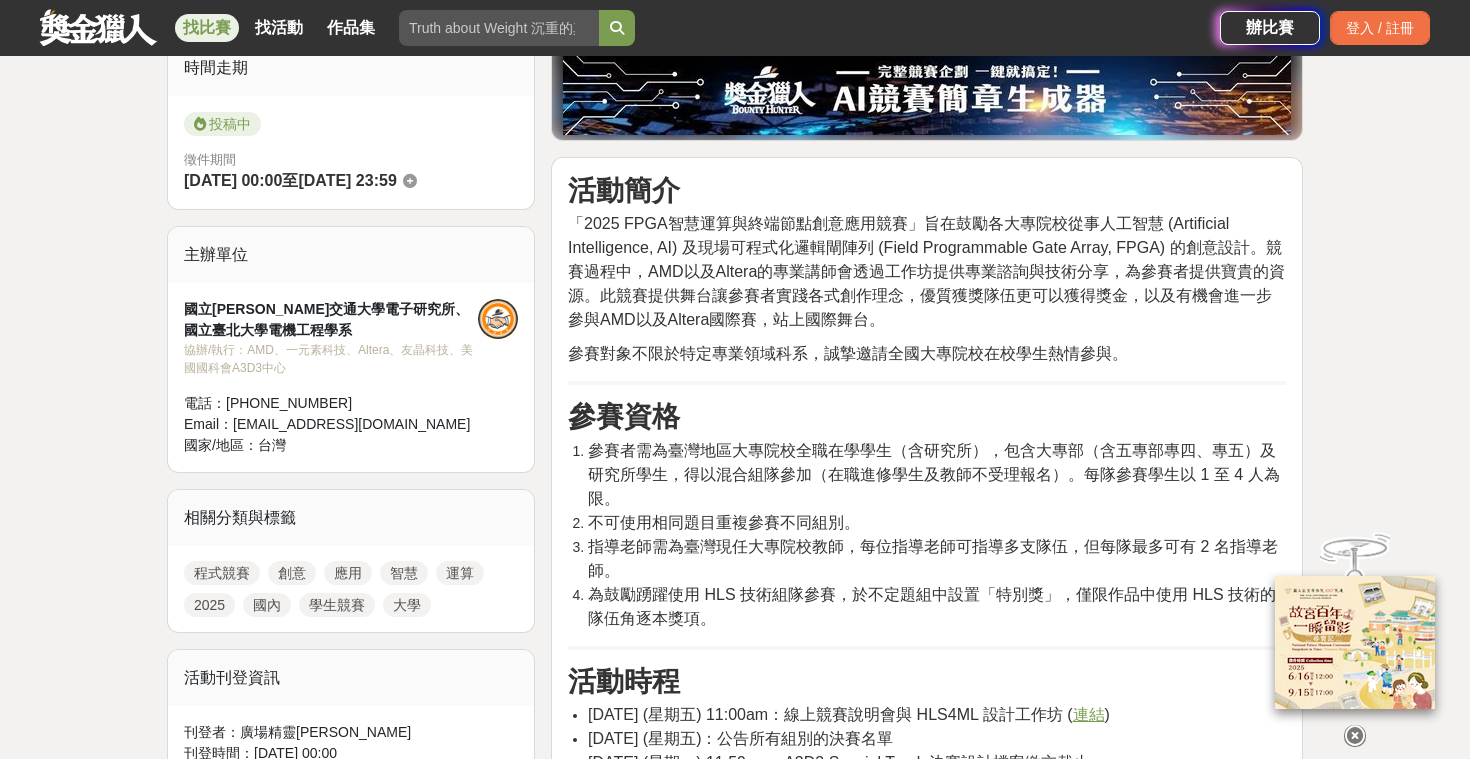 scroll, scrollTop: 518, scrollLeft: 0, axis: vertical 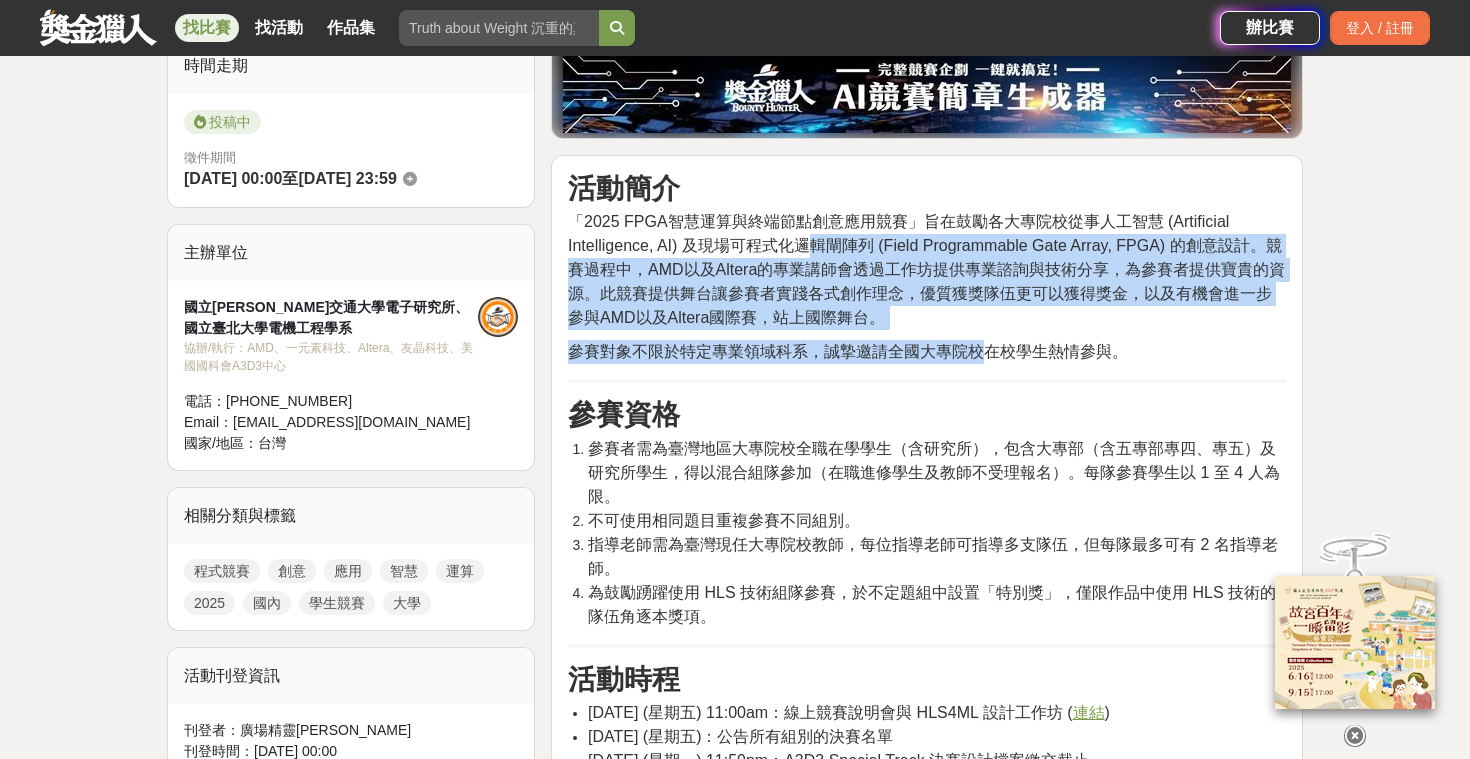drag, startPoint x: 811, startPoint y: 231, endPoint x: 982, endPoint y: 350, distance: 208.33147 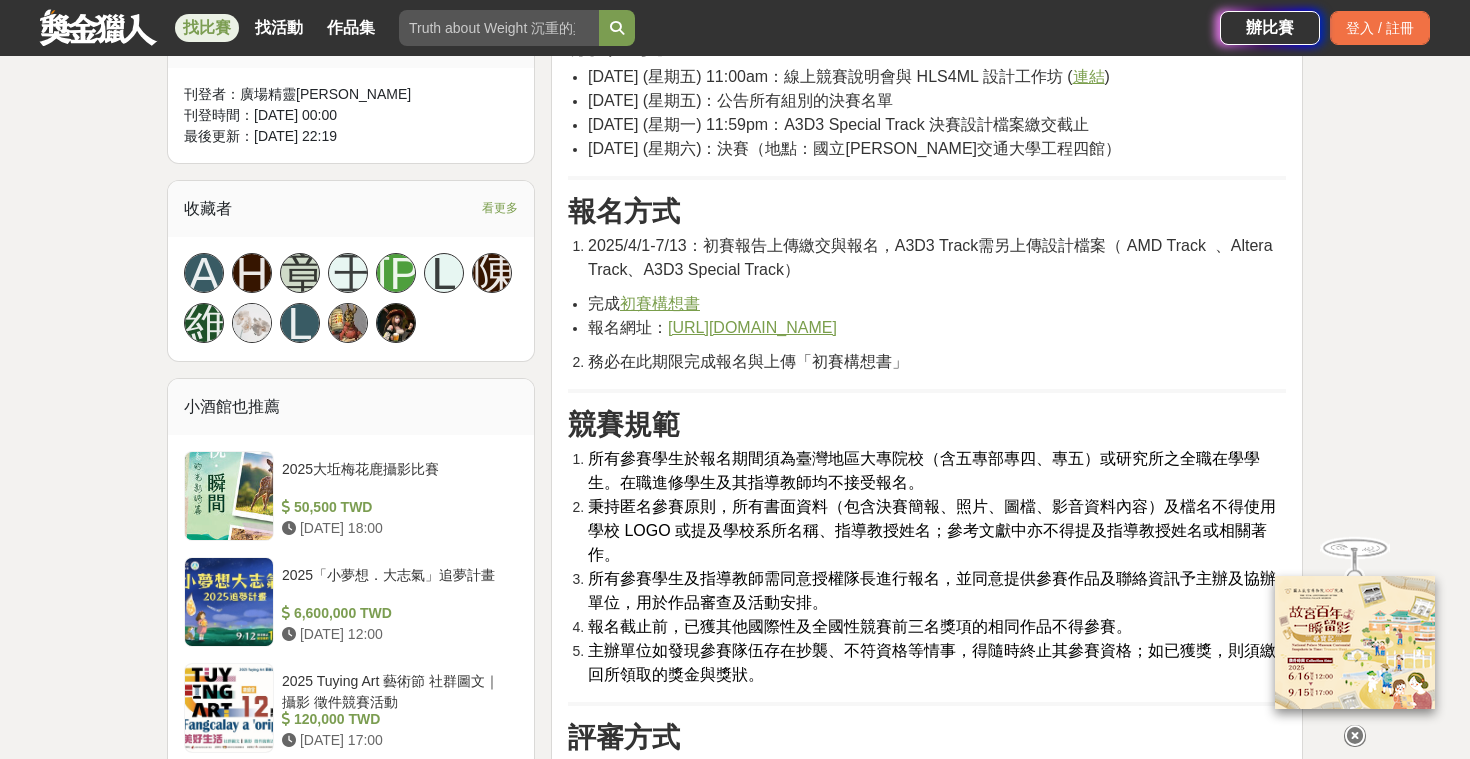 scroll, scrollTop: 1178, scrollLeft: 0, axis: vertical 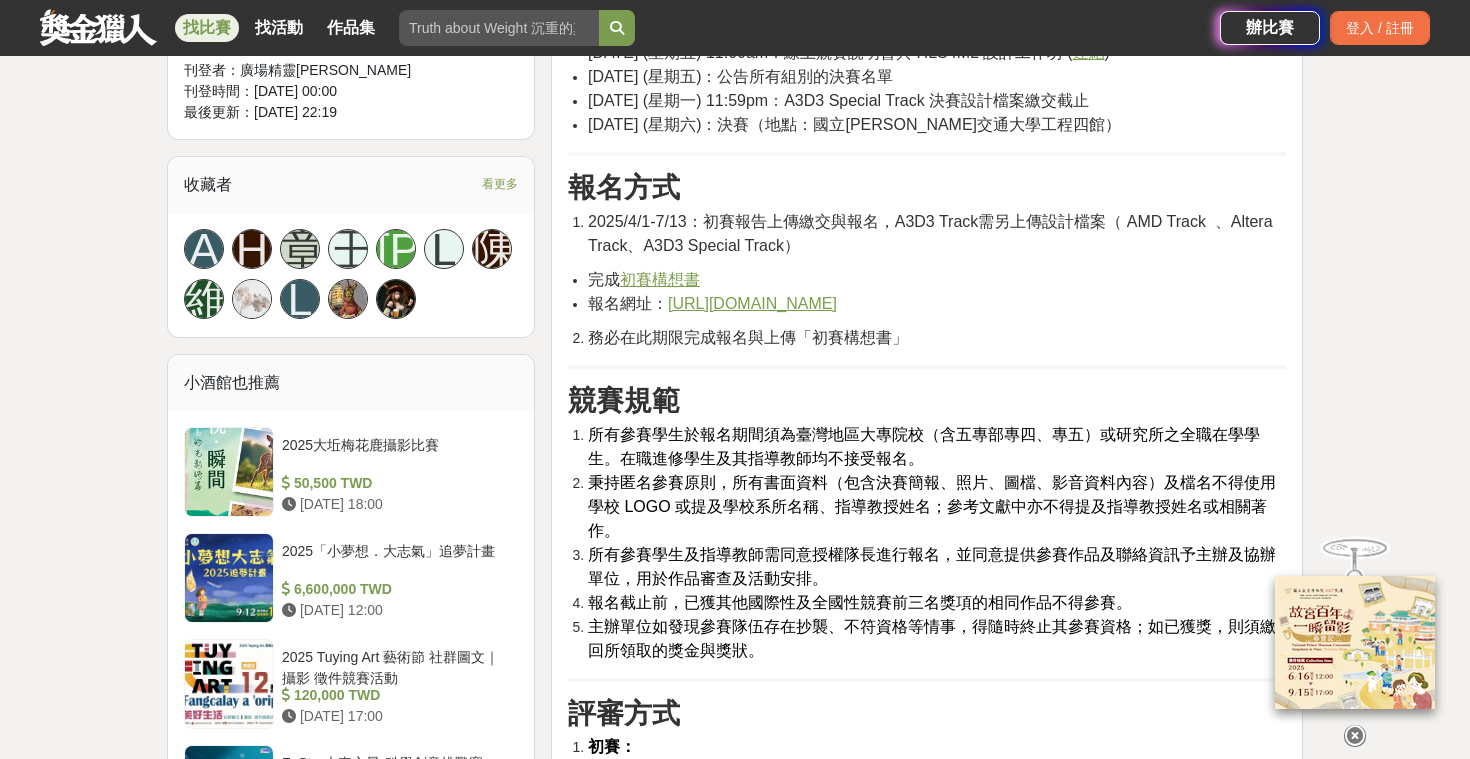 click on "https://forms.gle/73za3558PLiE4ULX7" at bounding box center [752, 303] 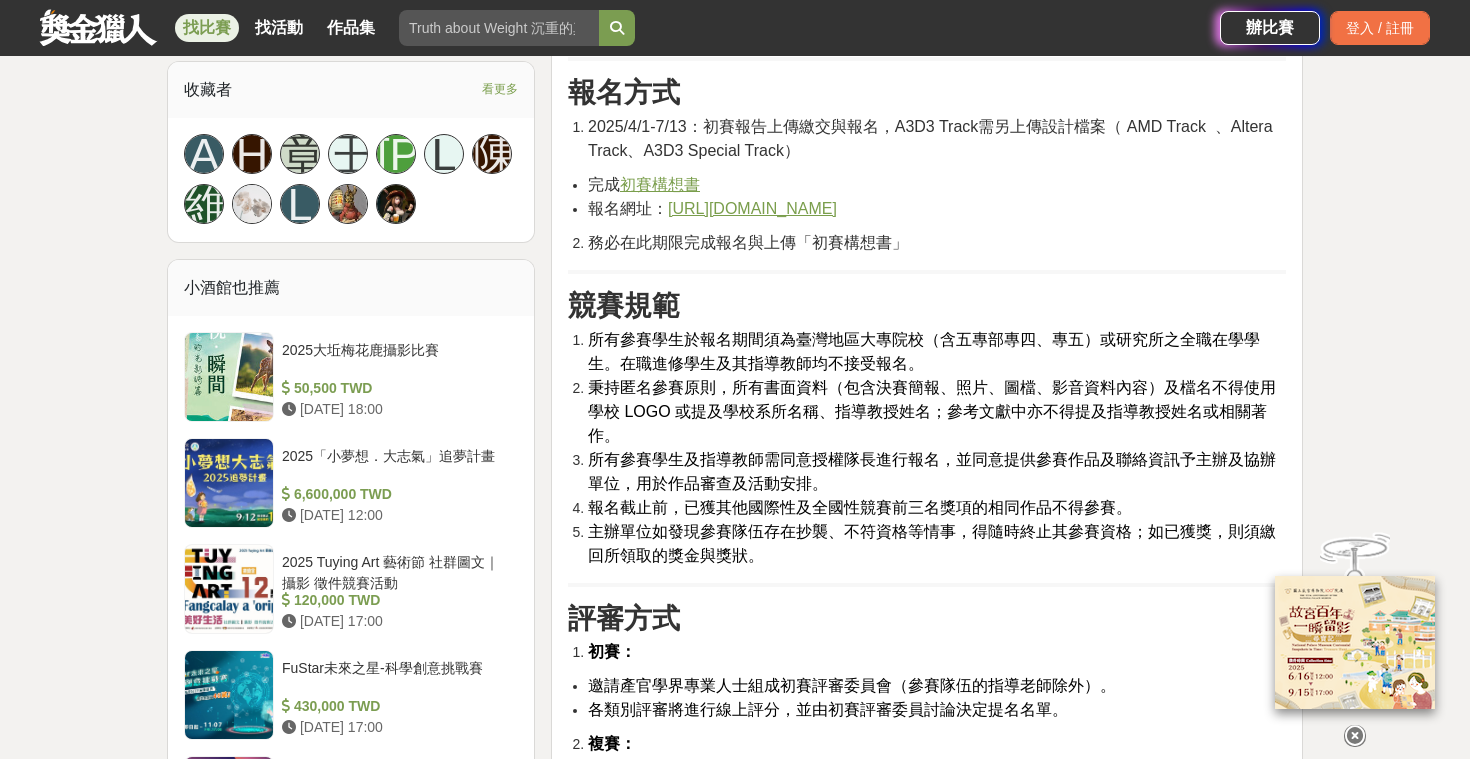 scroll, scrollTop: 1288, scrollLeft: 0, axis: vertical 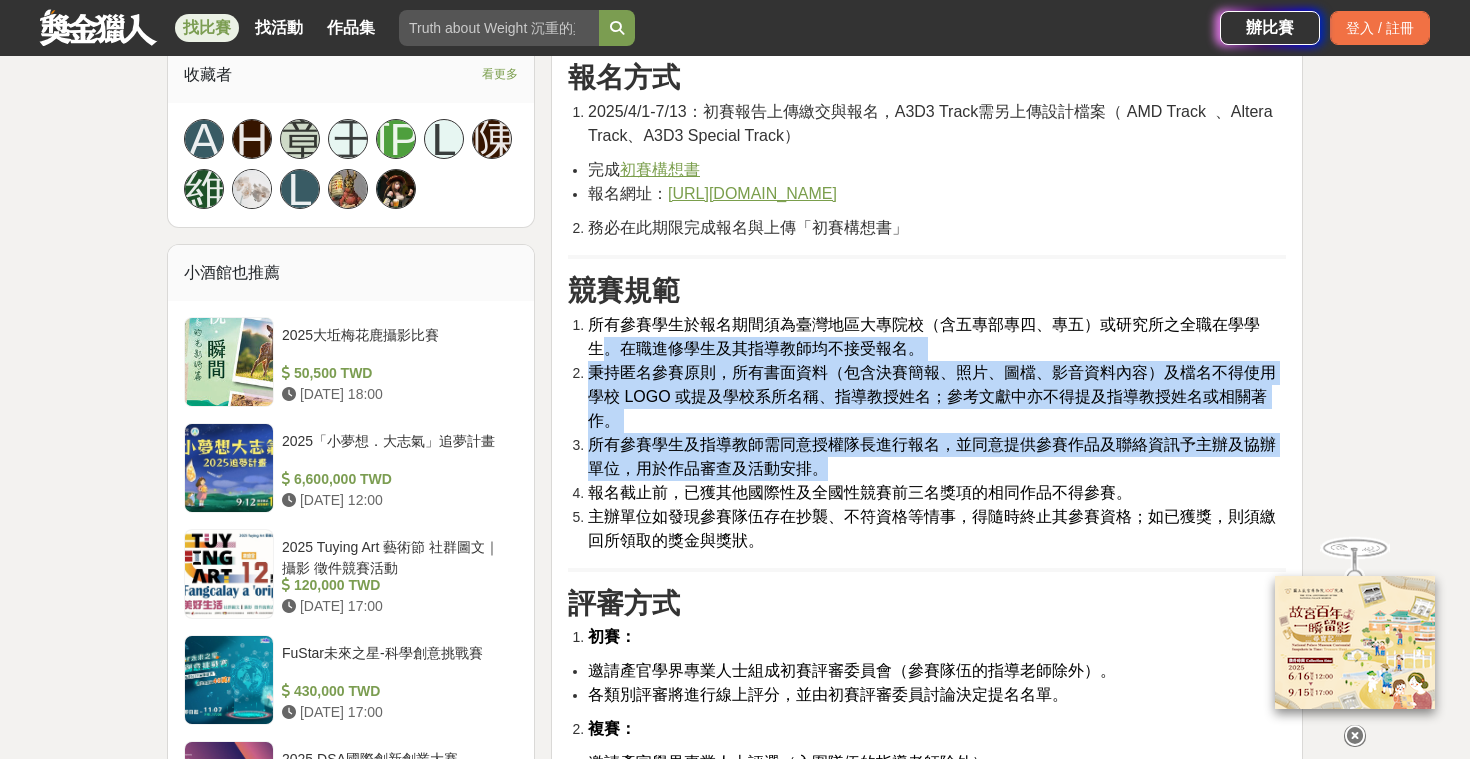 drag, startPoint x: 608, startPoint y: 333, endPoint x: 837, endPoint y: 460, distance: 261.85873 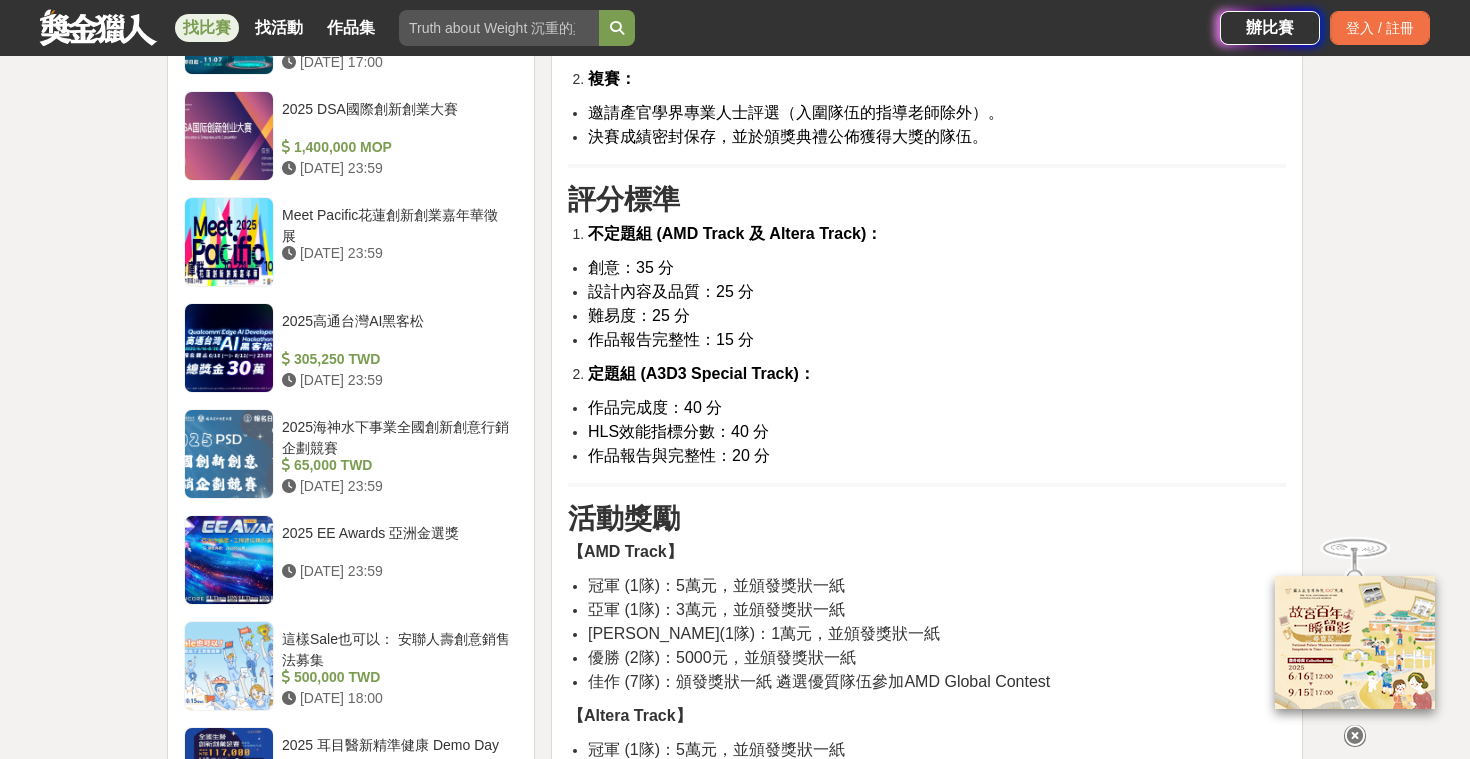 scroll, scrollTop: 2023, scrollLeft: 0, axis: vertical 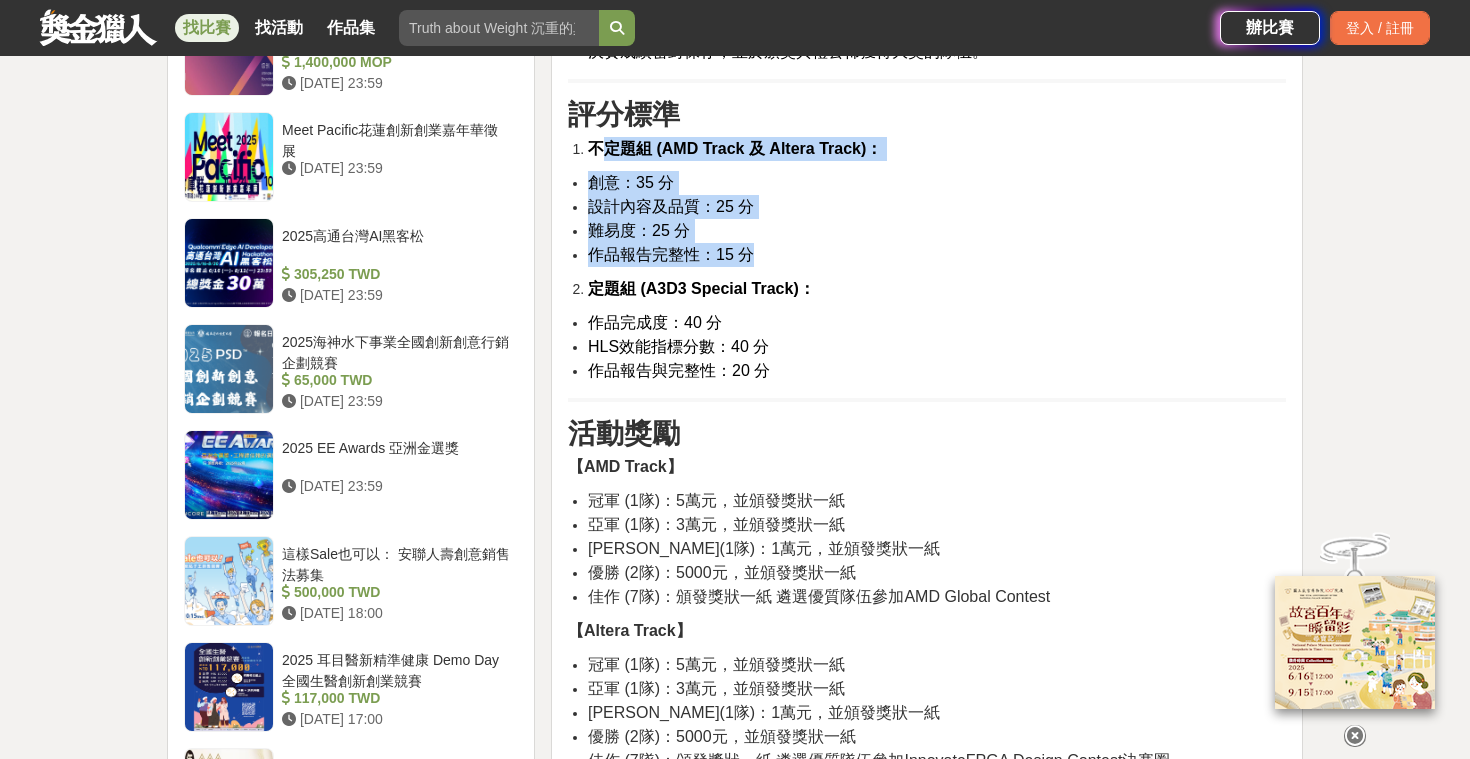 drag, startPoint x: 611, startPoint y: 150, endPoint x: 836, endPoint y: 240, distance: 242.33241 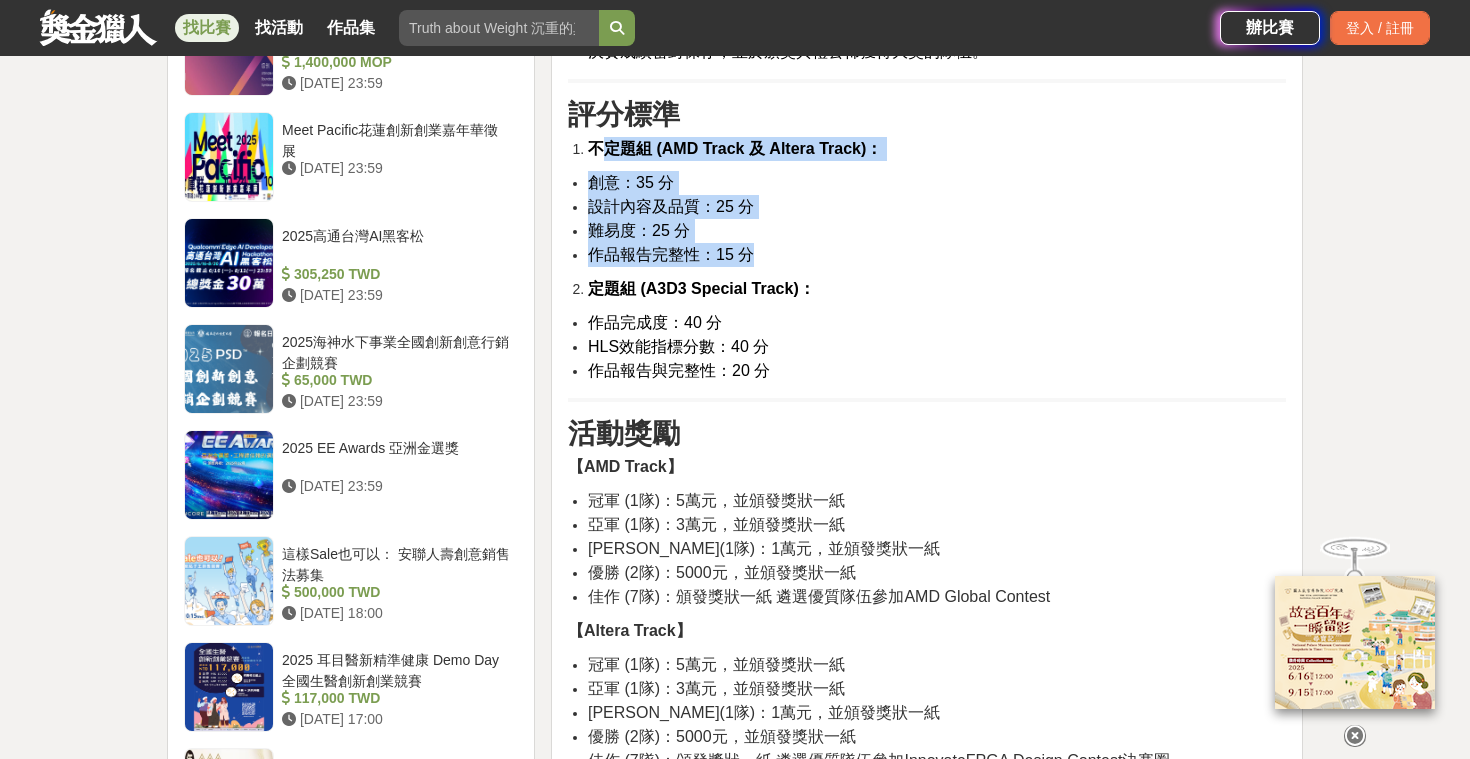 click on "活動簡介 「2025 FPGA智慧運算與終端節點創意應用競賽」旨在鼓勵各大專院校從事人工智慧 (Artificial Intelligence, AI) 及現場可程式化邏輯閘陣列 (Field Programmable Gate Array, FPGA) 的創意設計。競賽過程中，AMD以及Altera的專業講師會透過工作坊提供專業諮詢與技術分享，為參賽者提供寶貴的資源。此競賽提供舞台讓參賽者實踐各式創作理念，優質獲獎隊伍更可以獲得獎金，以及有機會進一步參與AMD以及Altera國際賽，站上國際舞台。 參賽對象不限於特定專業領域科系，誠摯邀請全國大專院校在校學生熱情參與。 參賽資格 參賽者需為臺灣地區大專院校全職在學學生（含研究所），包含大專部（含五專部專四、專五）及研究所學生，得以混合組隊參加（在職進修學生及教師不受理報名）。每隊參賽學生以 1 至 4 人為限。 不可使用相同題目重複參賽不同組別。 活動時程 連結 )" at bounding box center (927, -33) 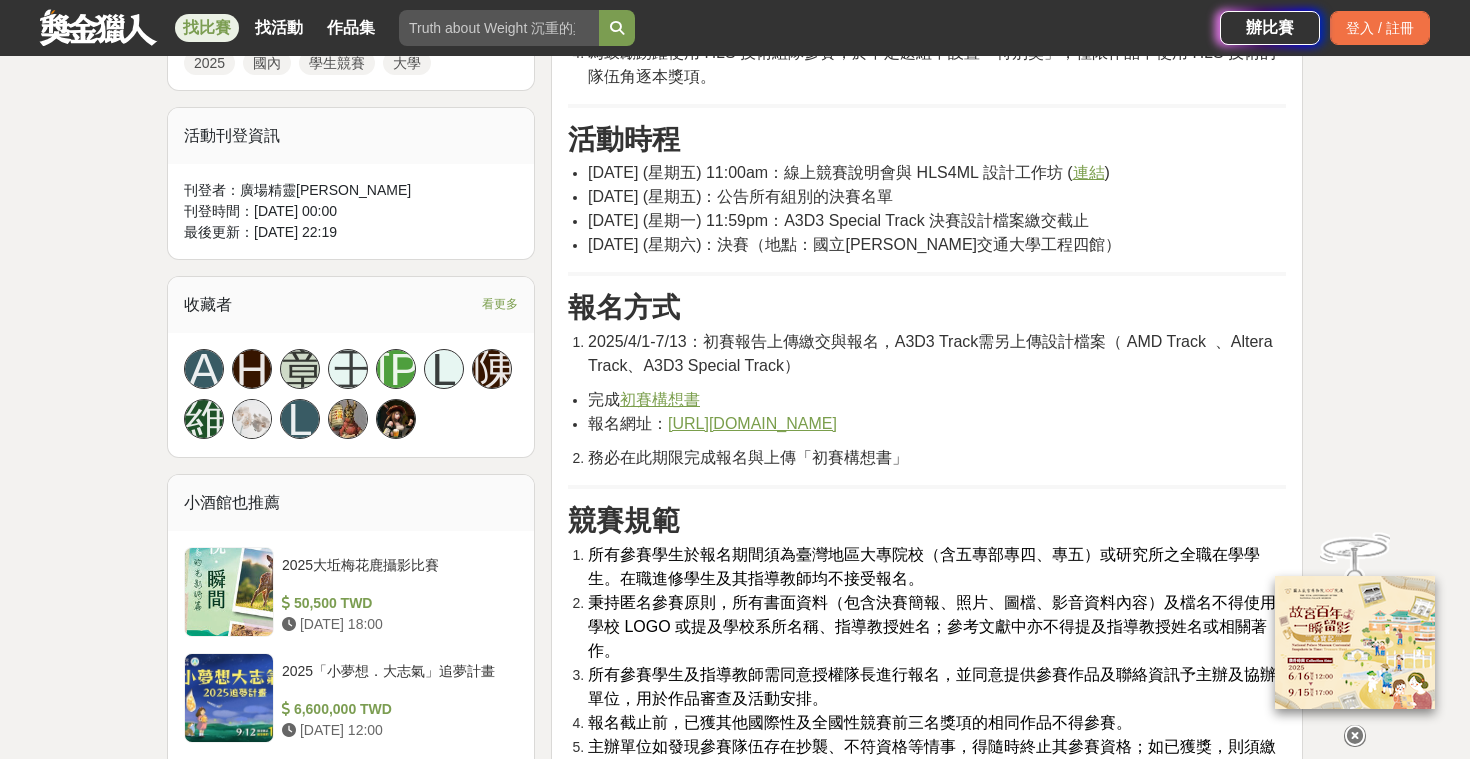 scroll, scrollTop: 1060, scrollLeft: 0, axis: vertical 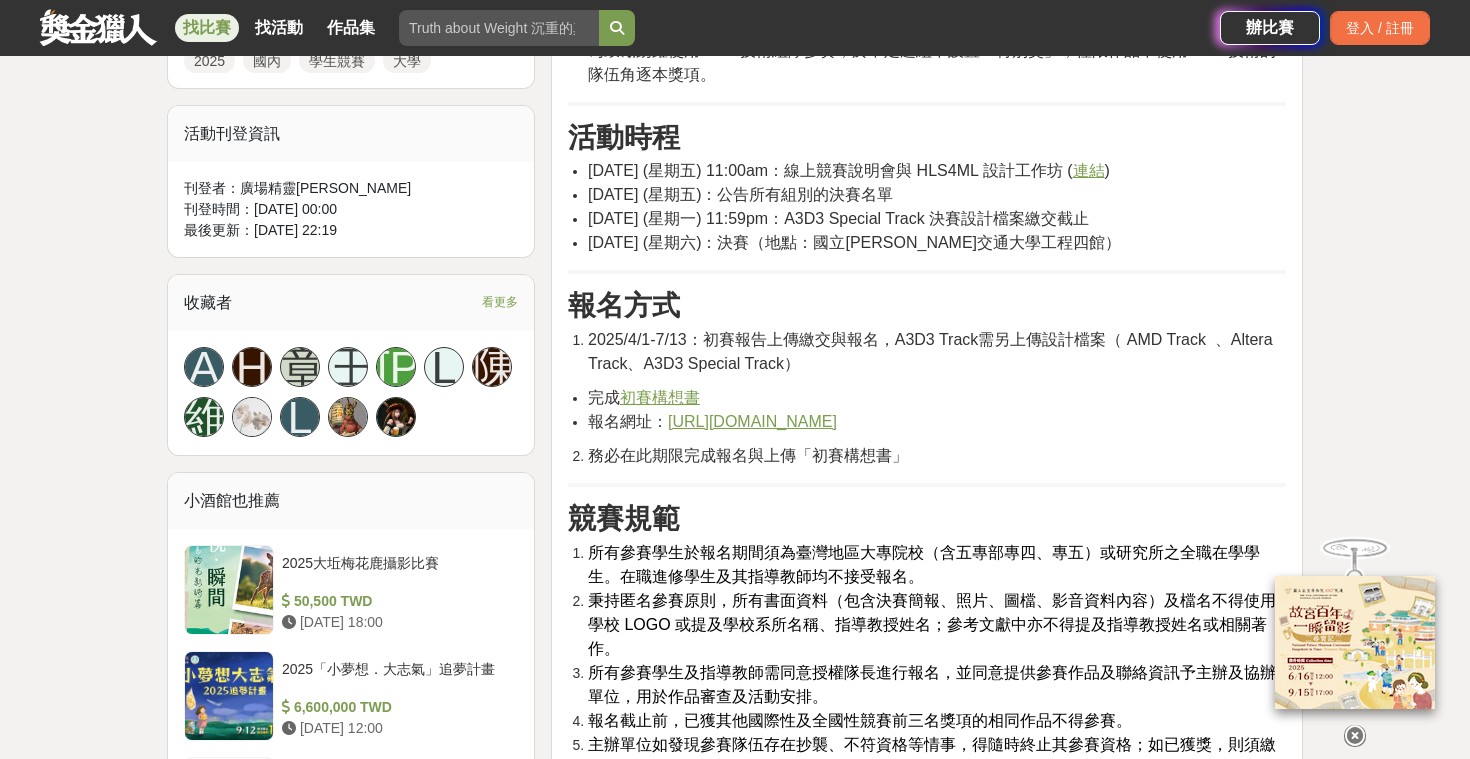 click on "初賽構想書" at bounding box center [660, 397] 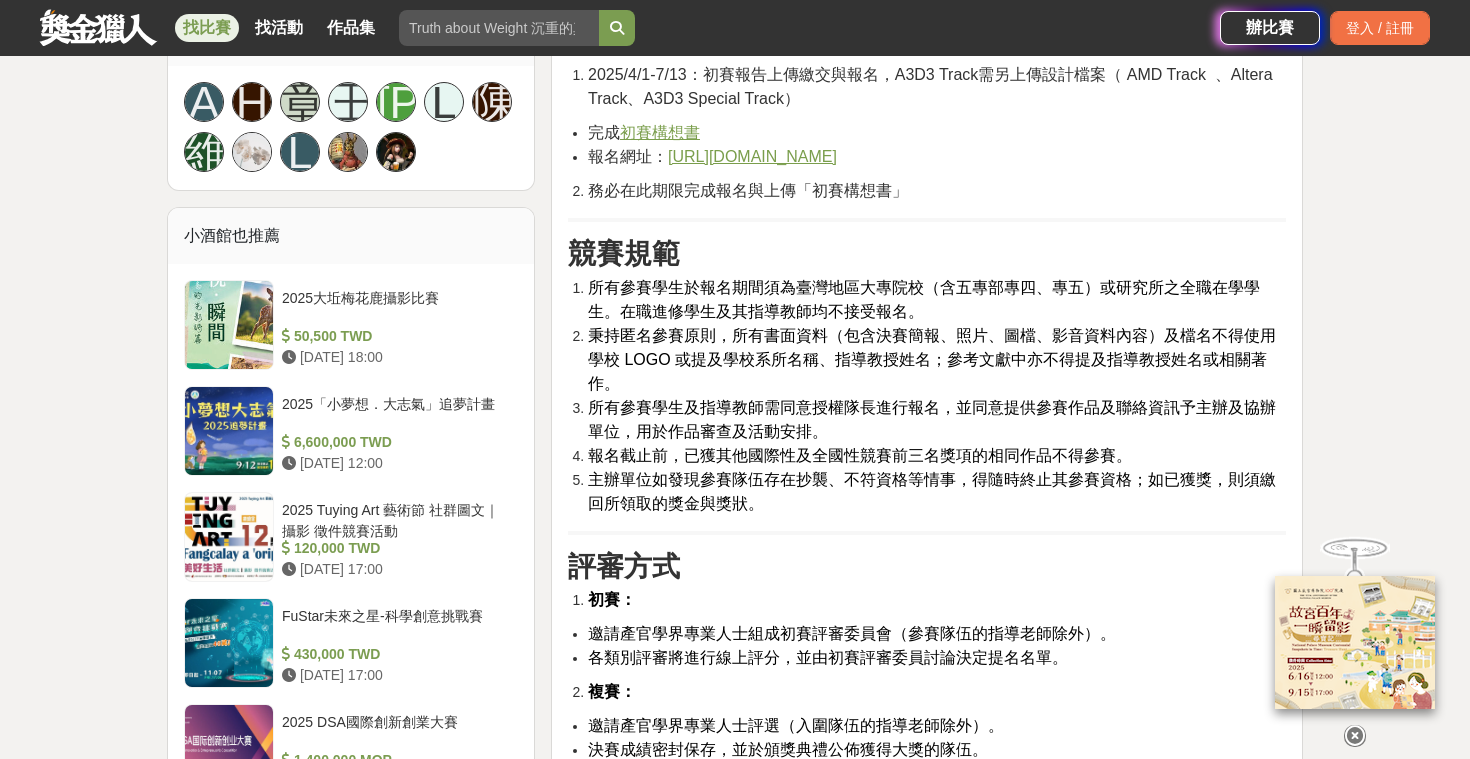 scroll, scrollTop: 1328, scrollLeft: 0, axis: vertical 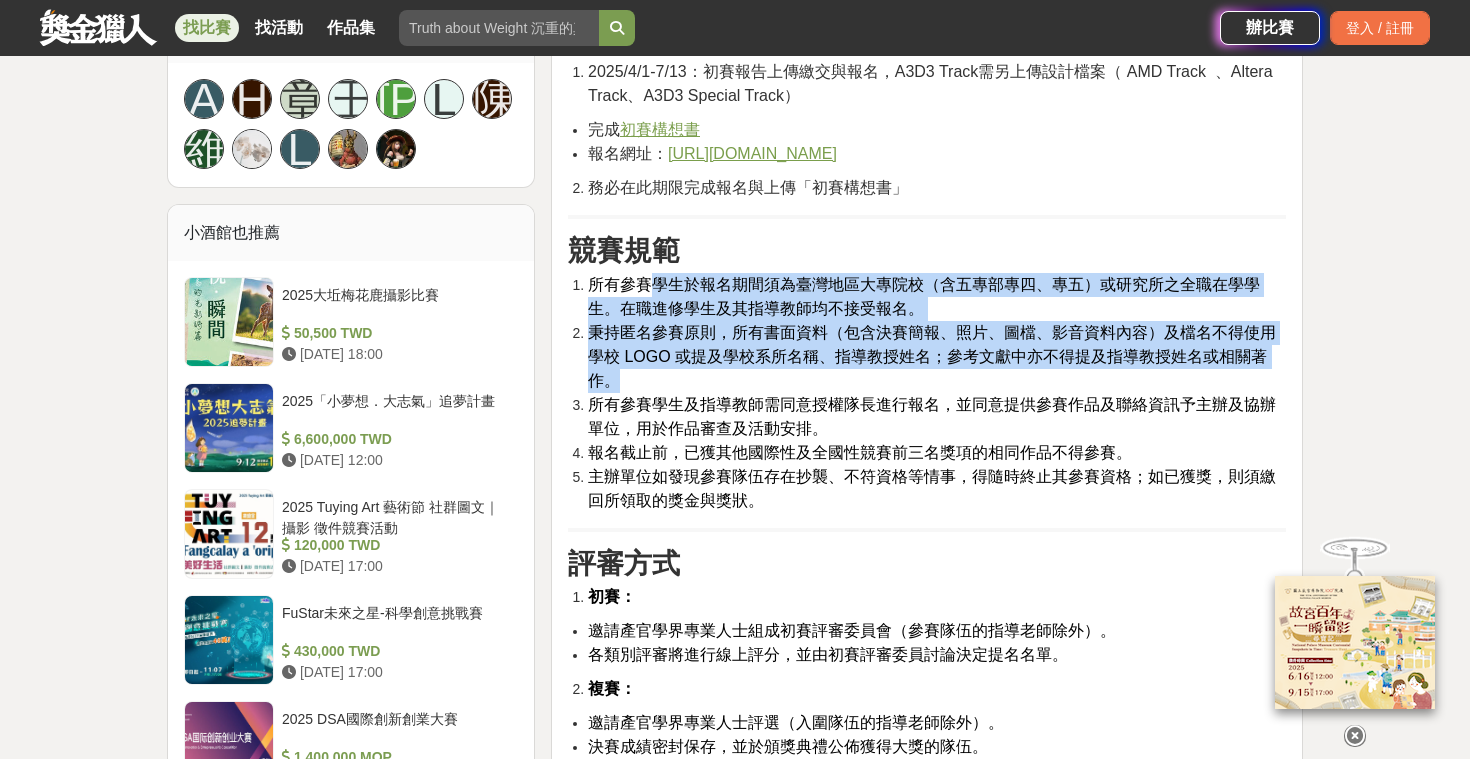 drag, startPoint x: 654, startPoint y: 289, endPoint x: 771, endPoint y: 383, distance: 150.08331 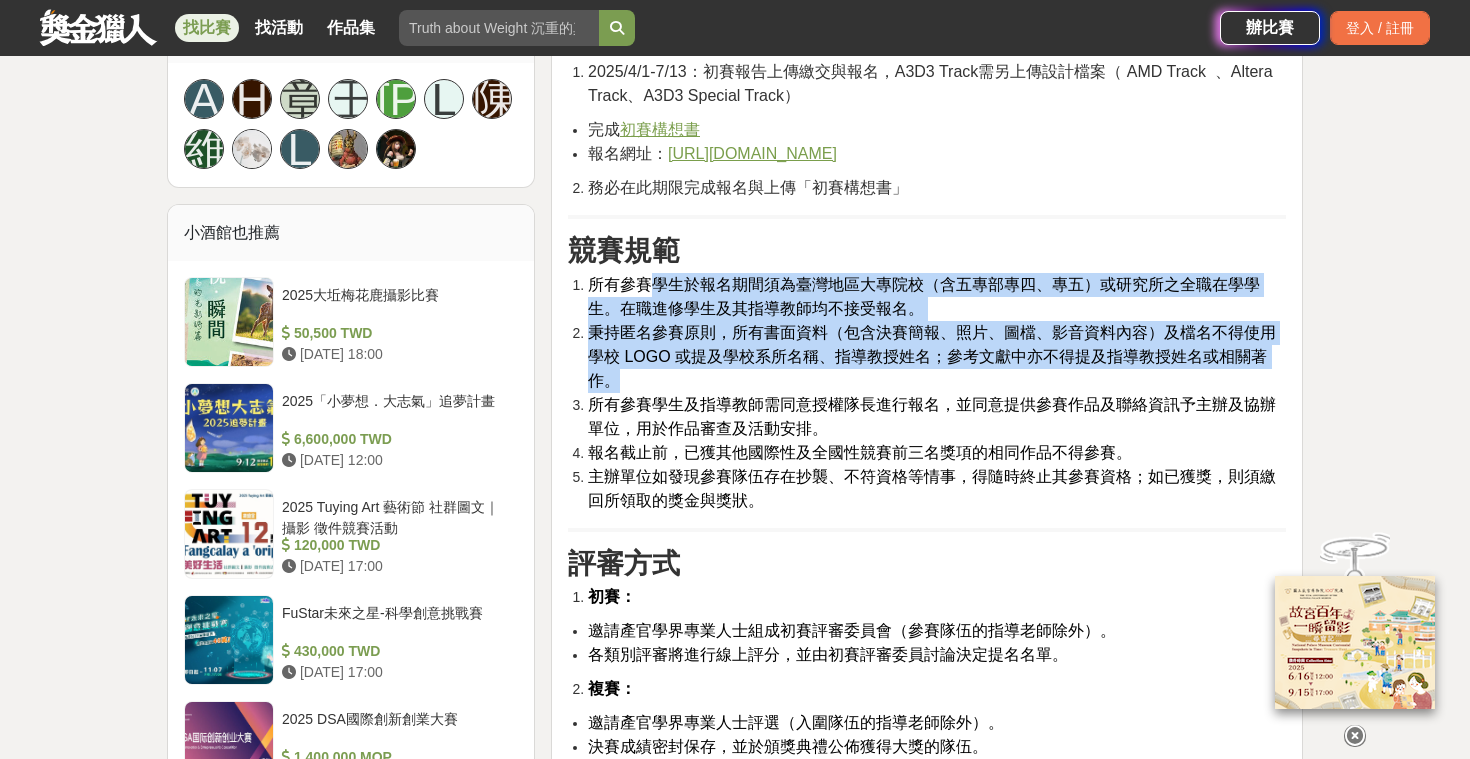 click on "所有參賽學生於報名期間須為臺灣地區大專院校（含五專部專四、專五）或研究所之全職在學學生。在職進修學生及其指導教師均不接受報名。 秉持匿名參賽原則，所有書面資料（包含決賽簡報、照片、圖檔、影音資料內容）及檔名不得使用學校 LOGO 或提及學校系所名稱、指導教授姓名；參考文獻中亦不得提及指導教授姓名或相關著作。 所有參賽學生及指導教師需同意授權隊長進行報名，並同意提供參賽作品及聯絡資訊予主辦及協辦單位，用於作品審查及活動安排。 報名截止前，已獲其他國際性及全國性競賽前三名獎項的相同作品不得參賽。 主辦單位如發現參賽隊伍存在抄襲、不符資格等情事，得隨時終止其參賽資格；如已獲獎，則須繳回所領取的獎金與獎狀。" at bounding box center [927, 393] 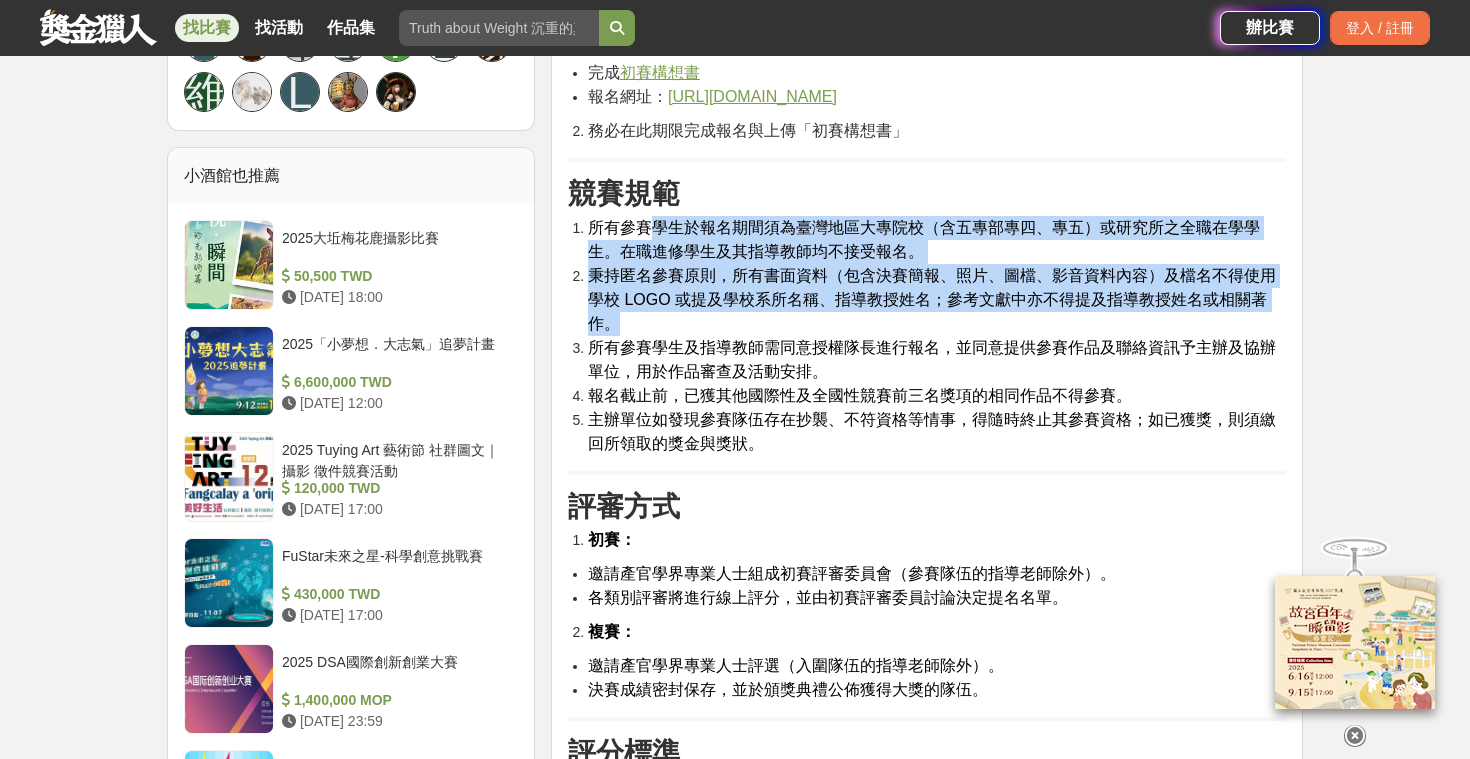 scroll, scrollTop: 1390, scrollLeft: 0, axis: vertical 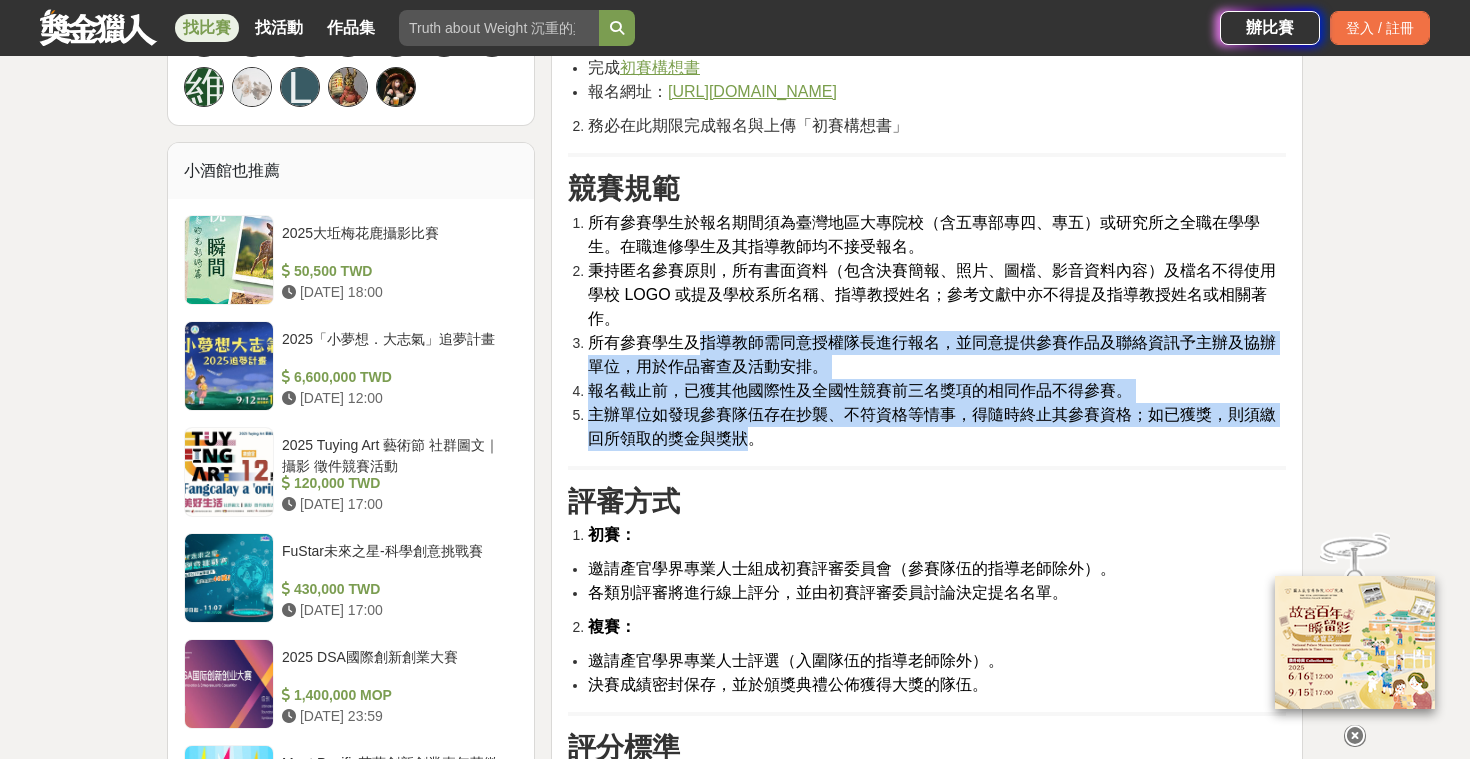 drag, startPoint x: 705, startPoint y: 337, endPoint x: 748, endPoint y: 431, distance: 103.36827 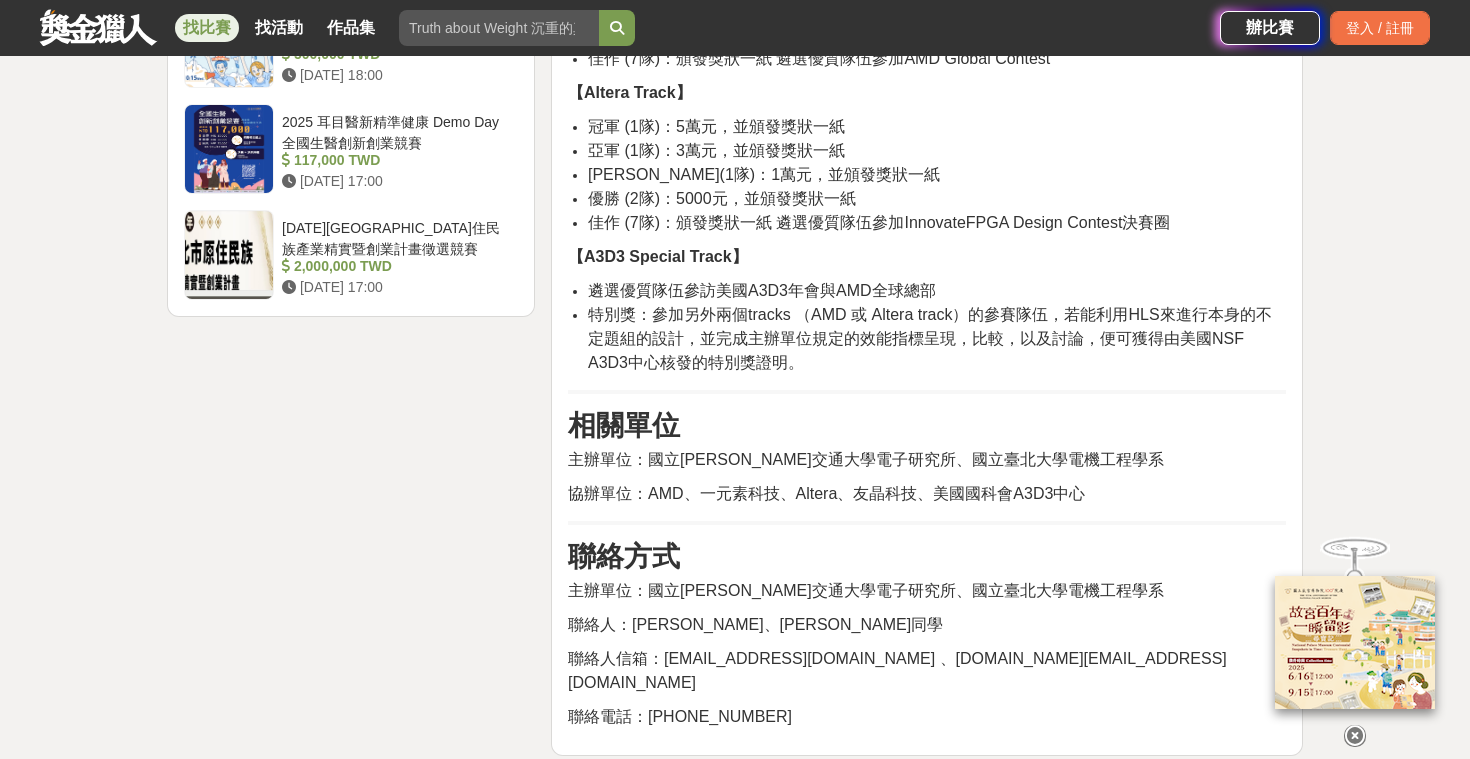 scroll, scrollTop: 2562, scrollLeft: 0, axis: vertical 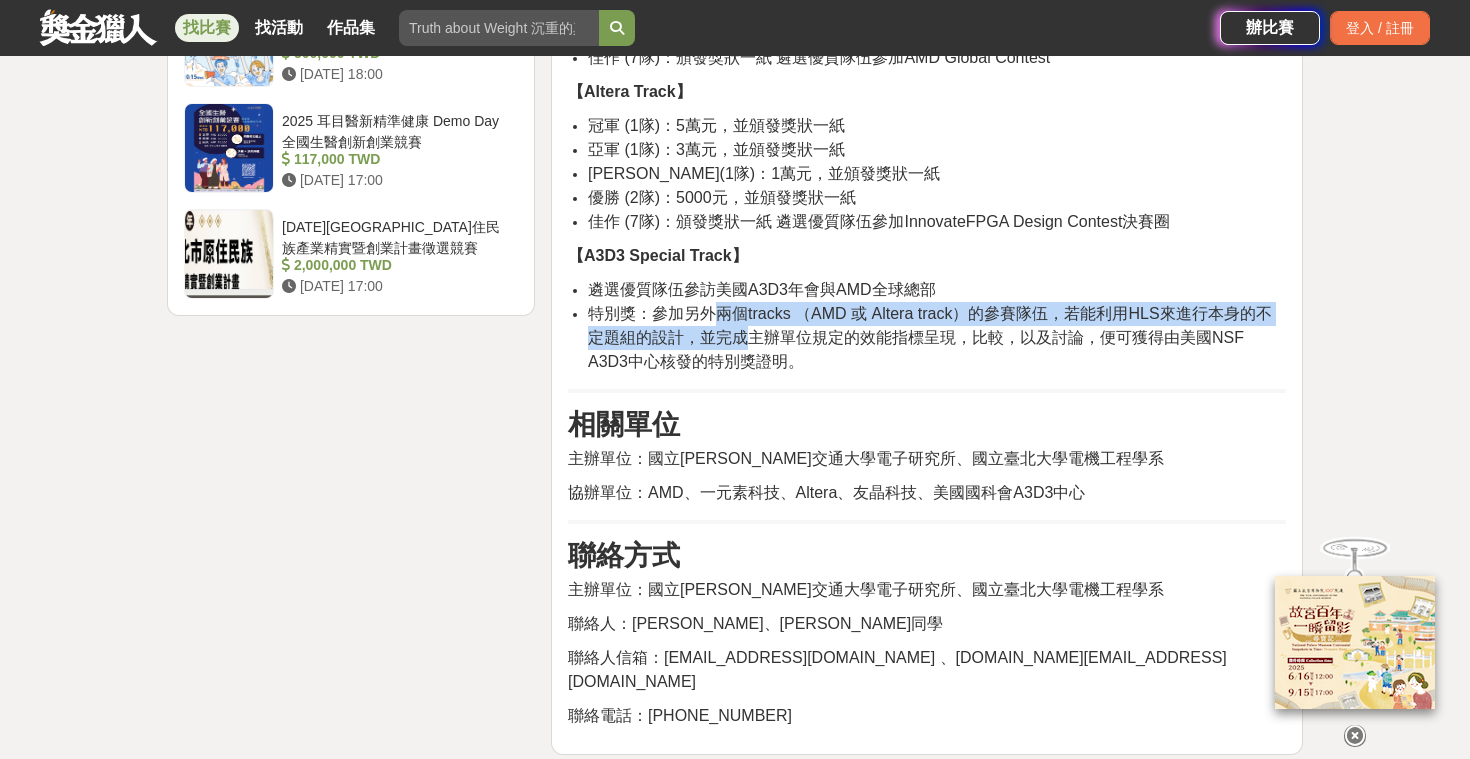 drag, startPoint x: 719, startPoint y: 303, endPoint x: 754, endPoint y: 336, distance: 48.104053 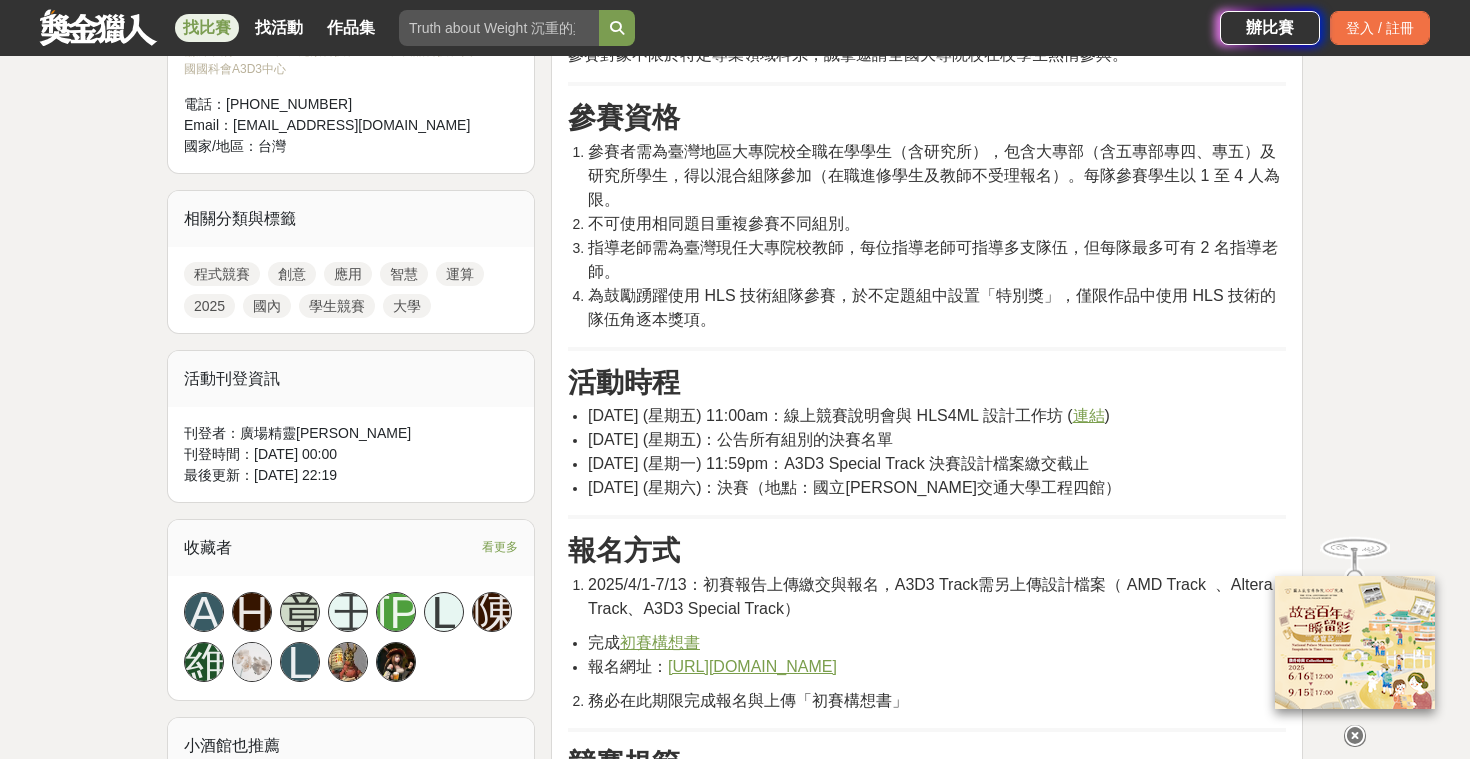 scroll, scrollTop: 816, scrollLeft: 0, axis: vertical 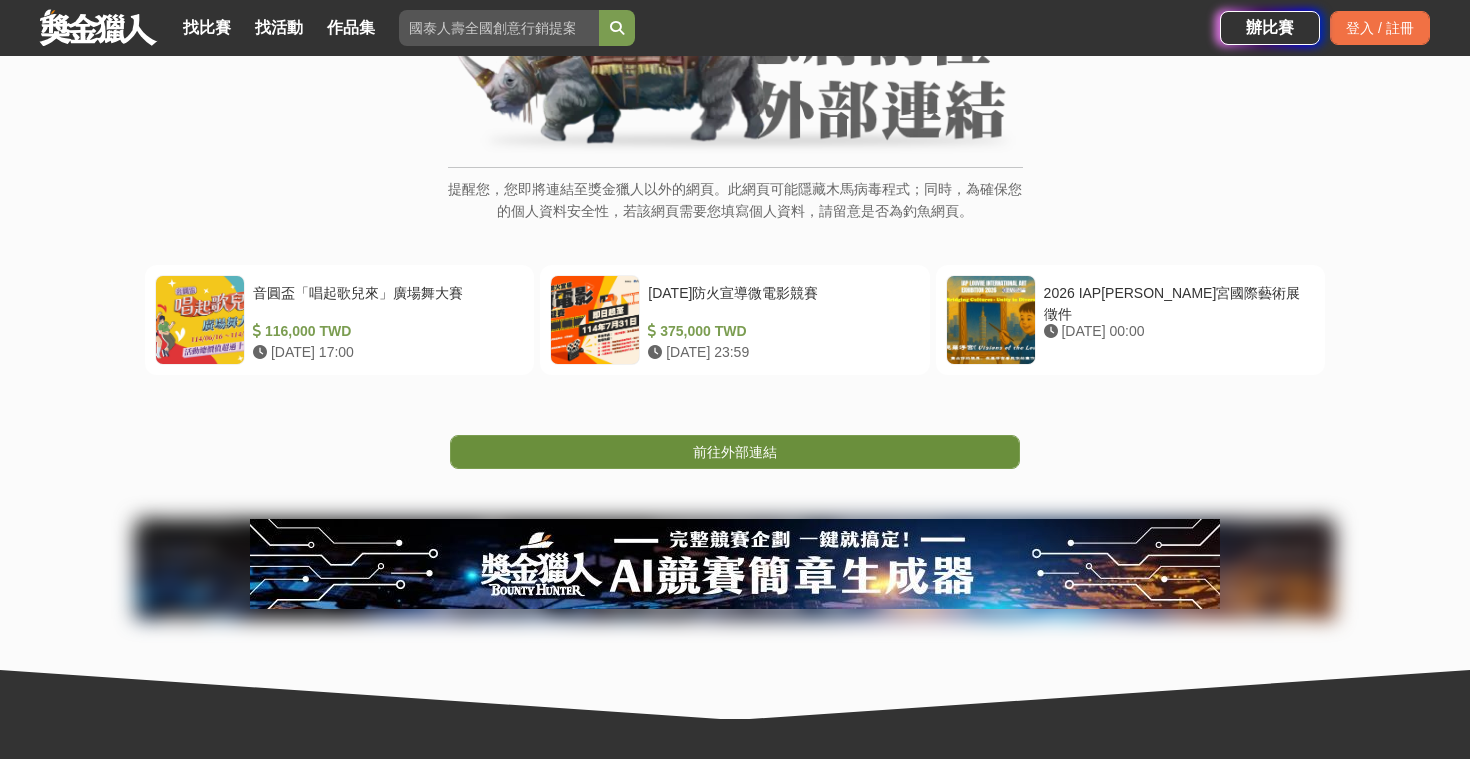 click on "前往外部連結" at bounding box center [735, 452] 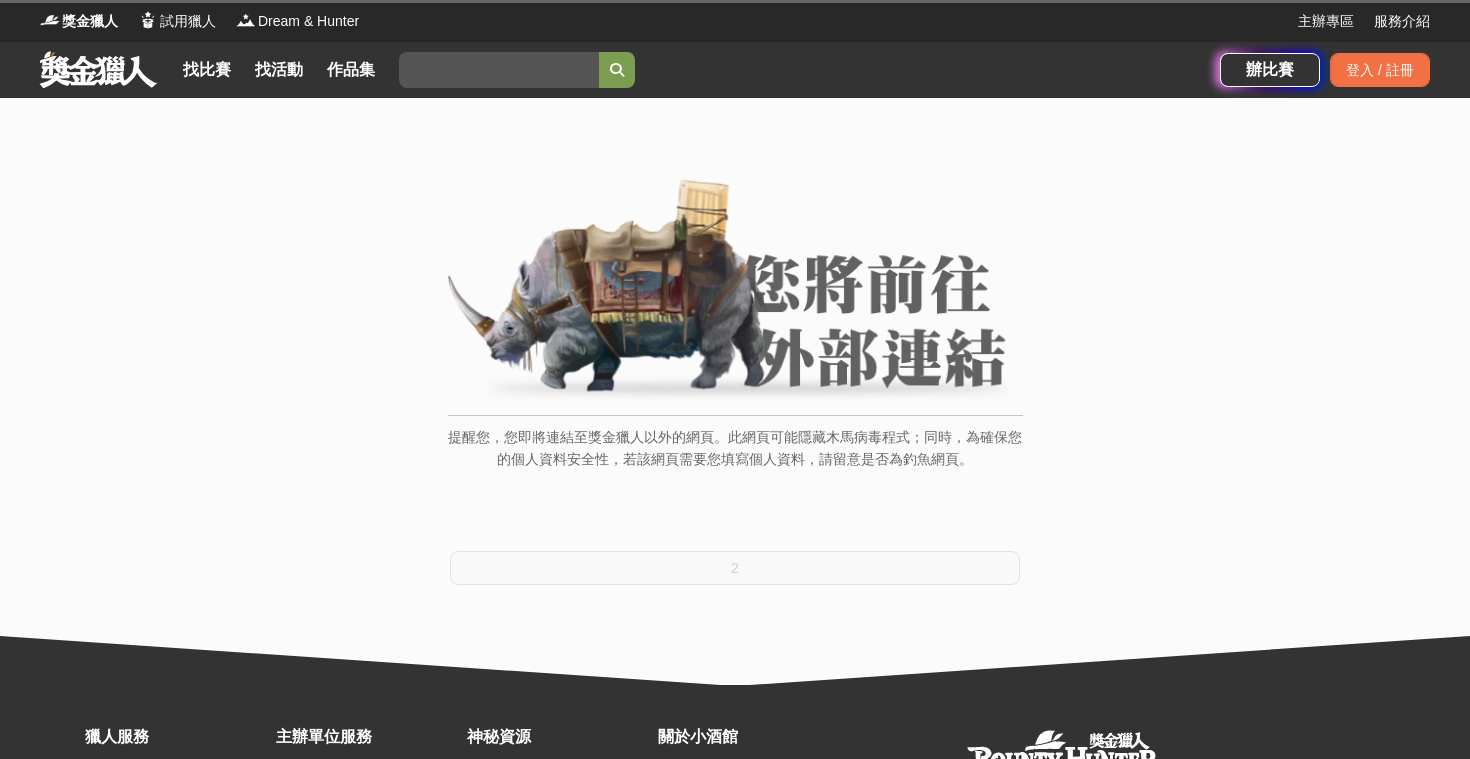 scroll, scrollTop: 0, scrollLeft: 0, axis: both 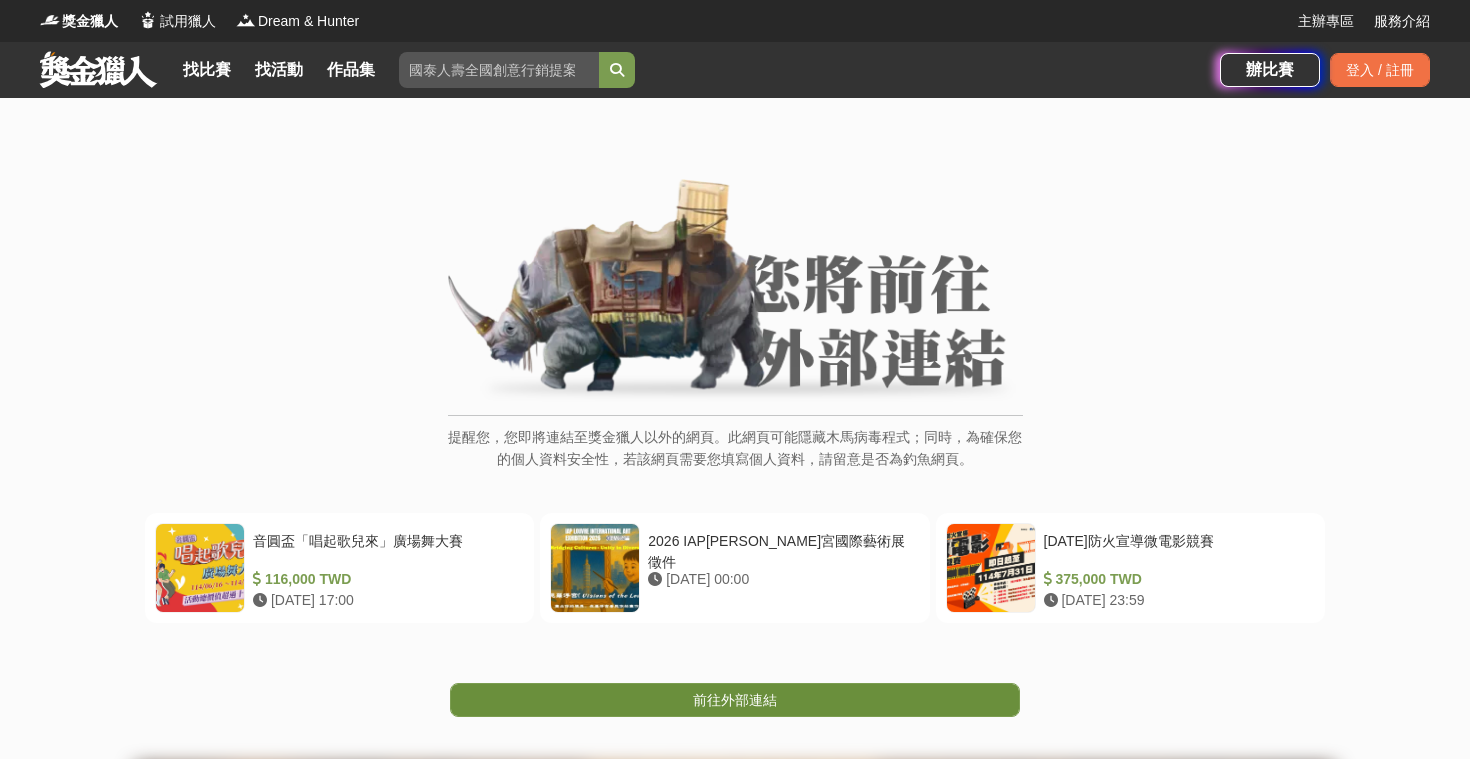 click on "前往外部連結" at bounding box center [735, 700] 